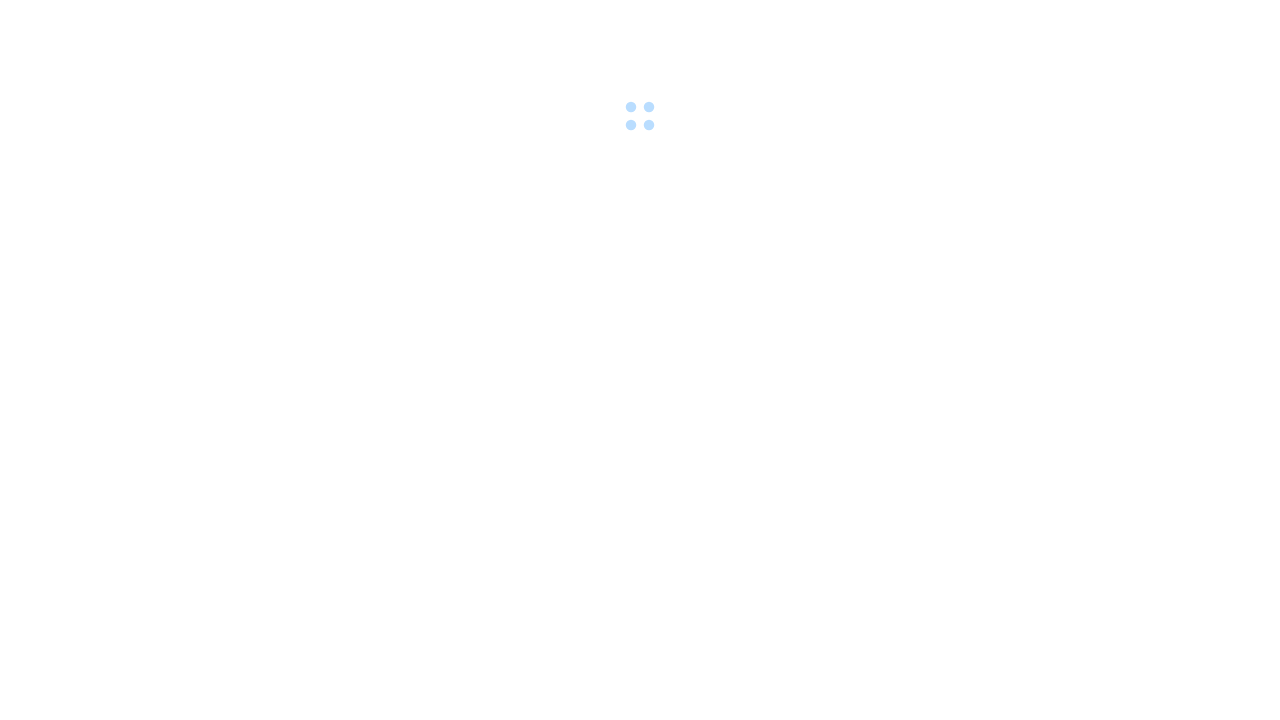 scroll, scrollTop: 0, scrollLeft: 0, axis: both 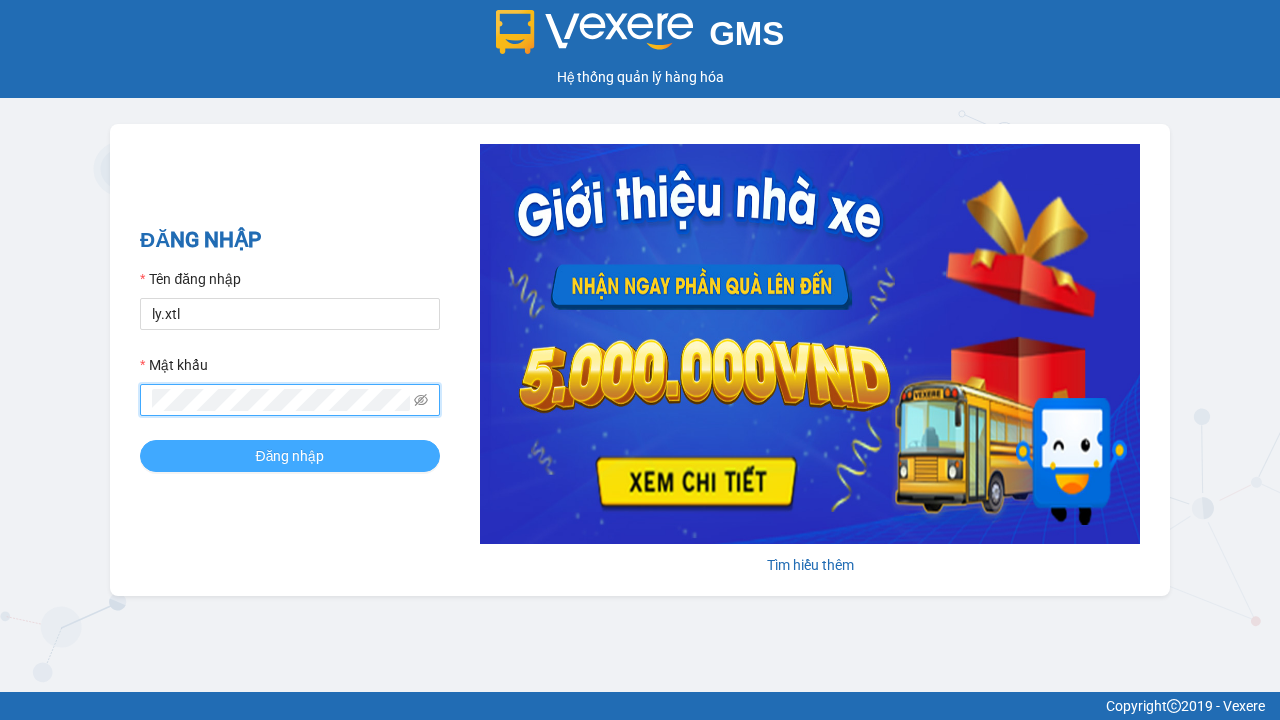 click on "Đăng nhập" at bounding box center (290, 456) 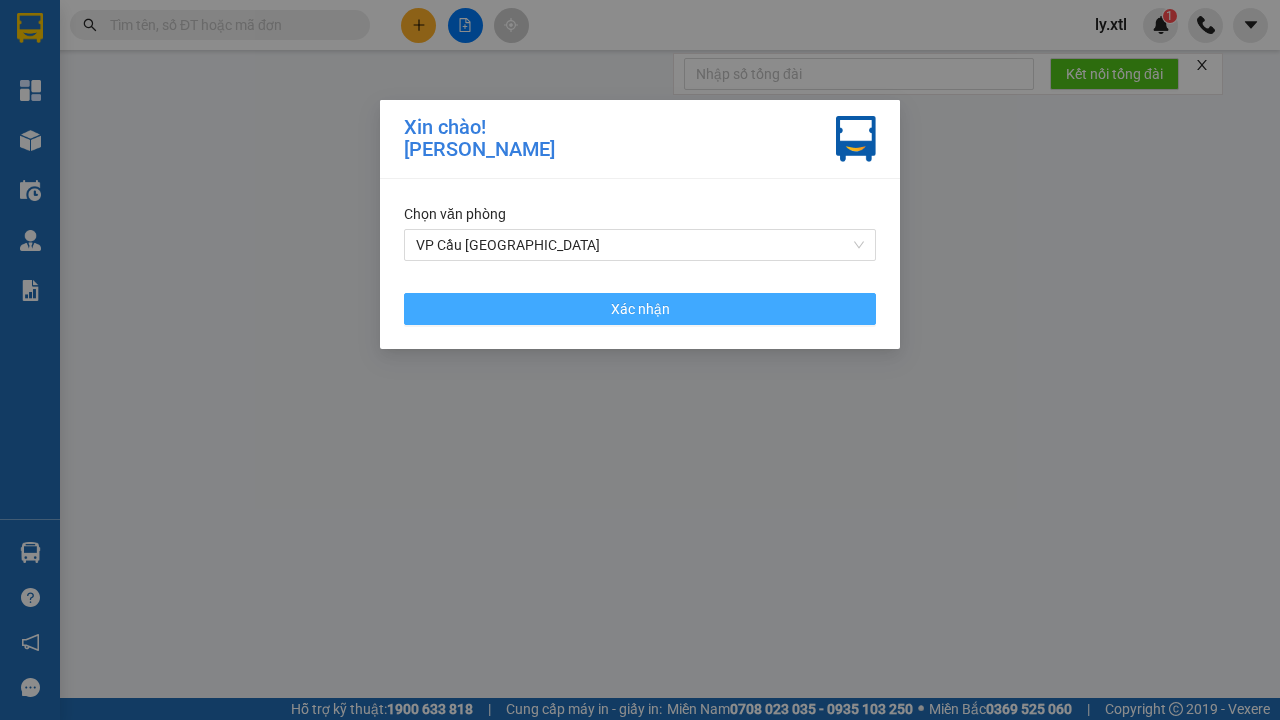 click on "VP Cầu [GEOGRAPHIC_DATA]" at bounding box center (640, 245) 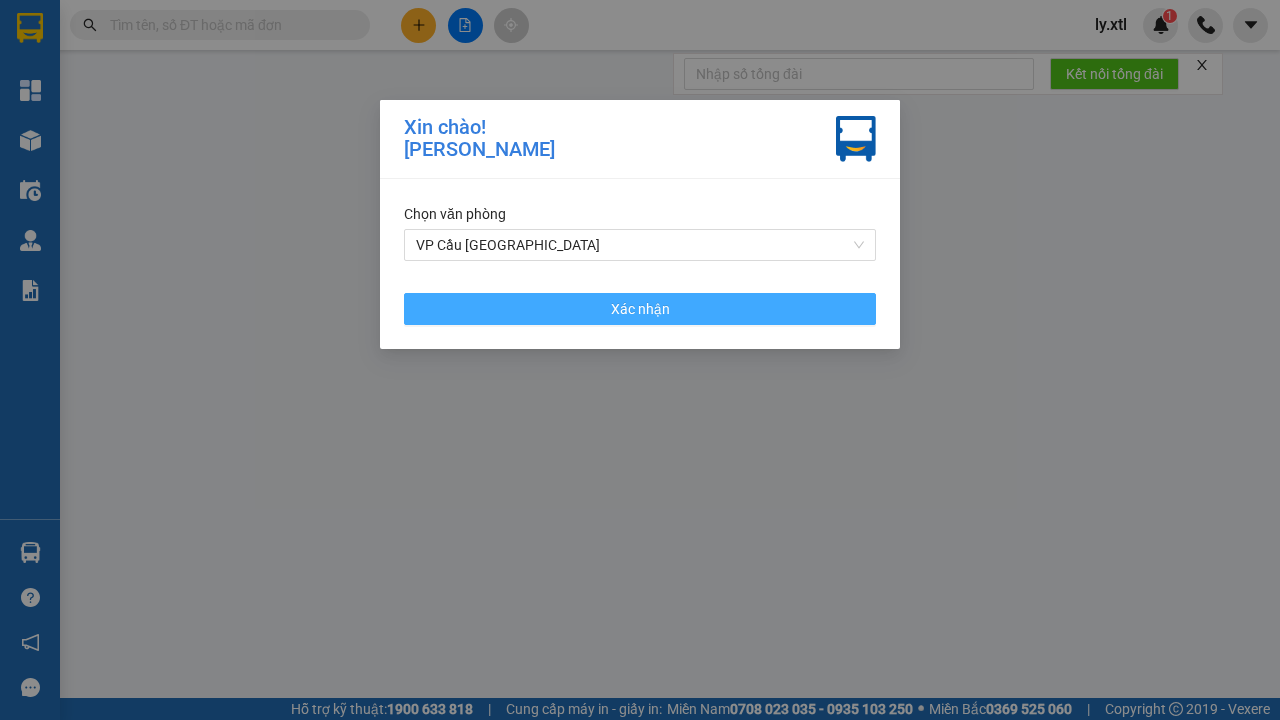 click on "Xác nhận" at bounding box center [640, 309] 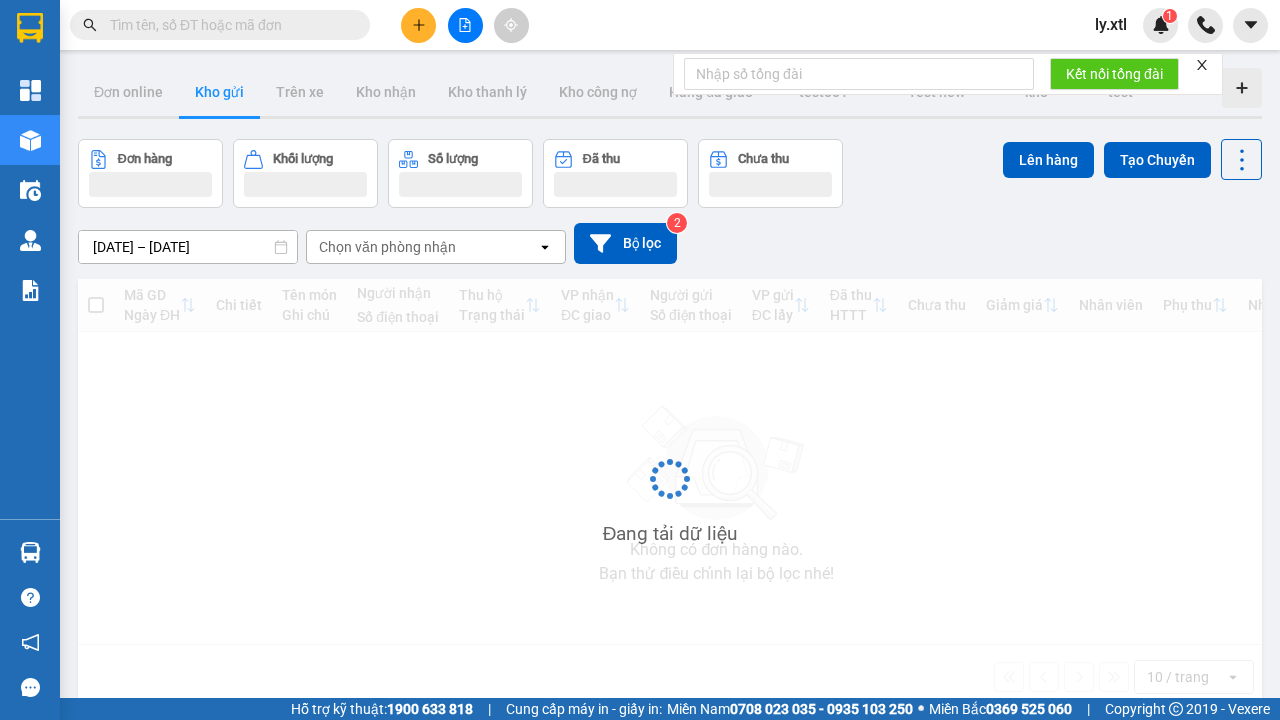 click 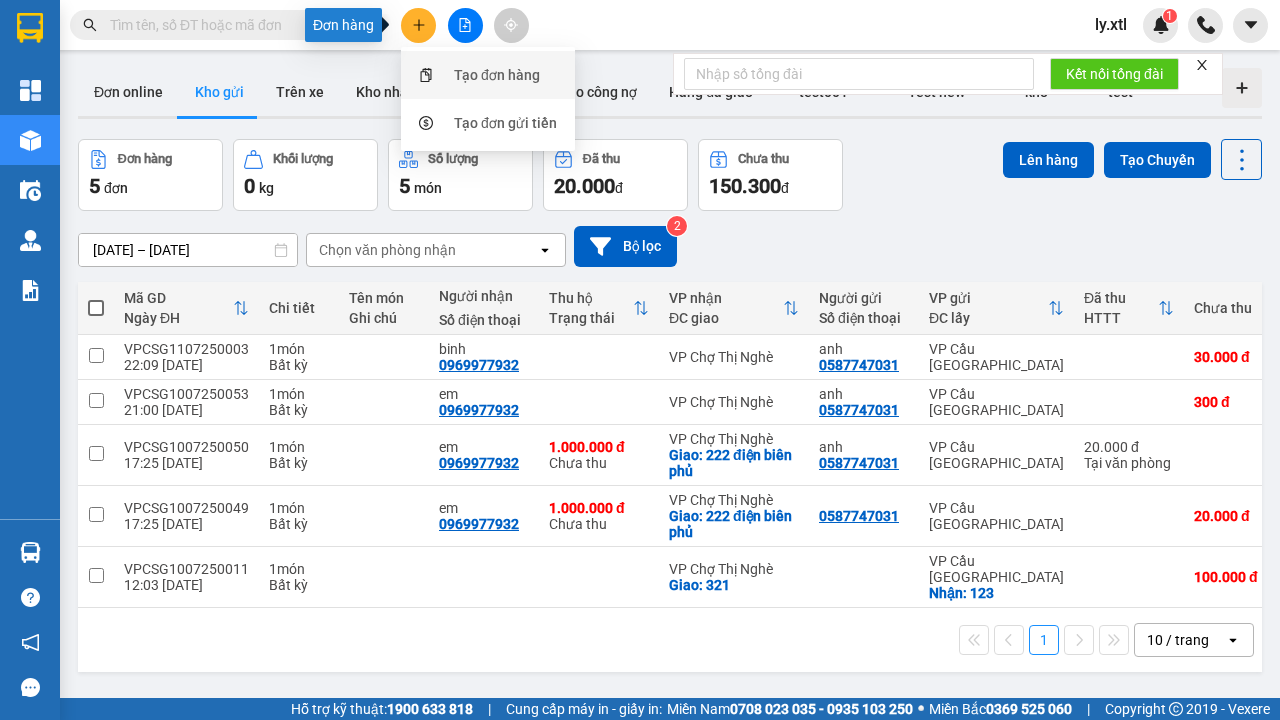 click on "Tạo đơn hàng" at bounding box center [497, 75] 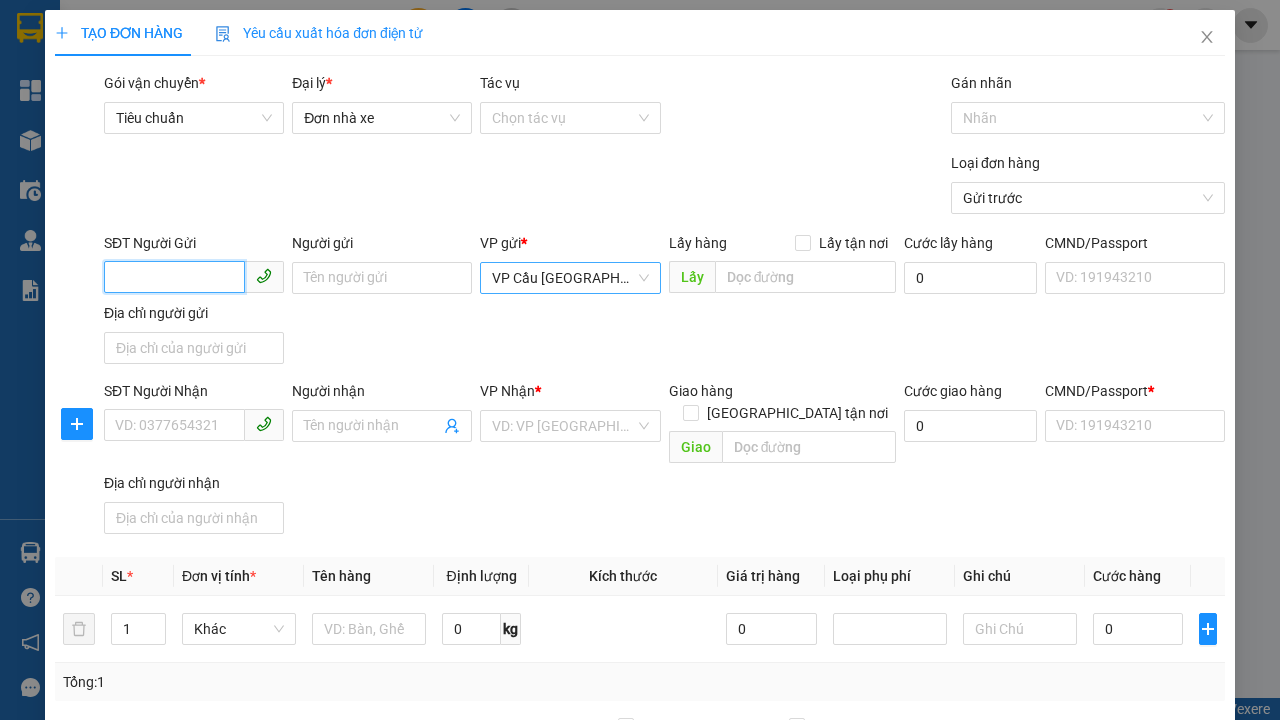 click on "SĐT Người Gửi" at bounding box center [174, 277] 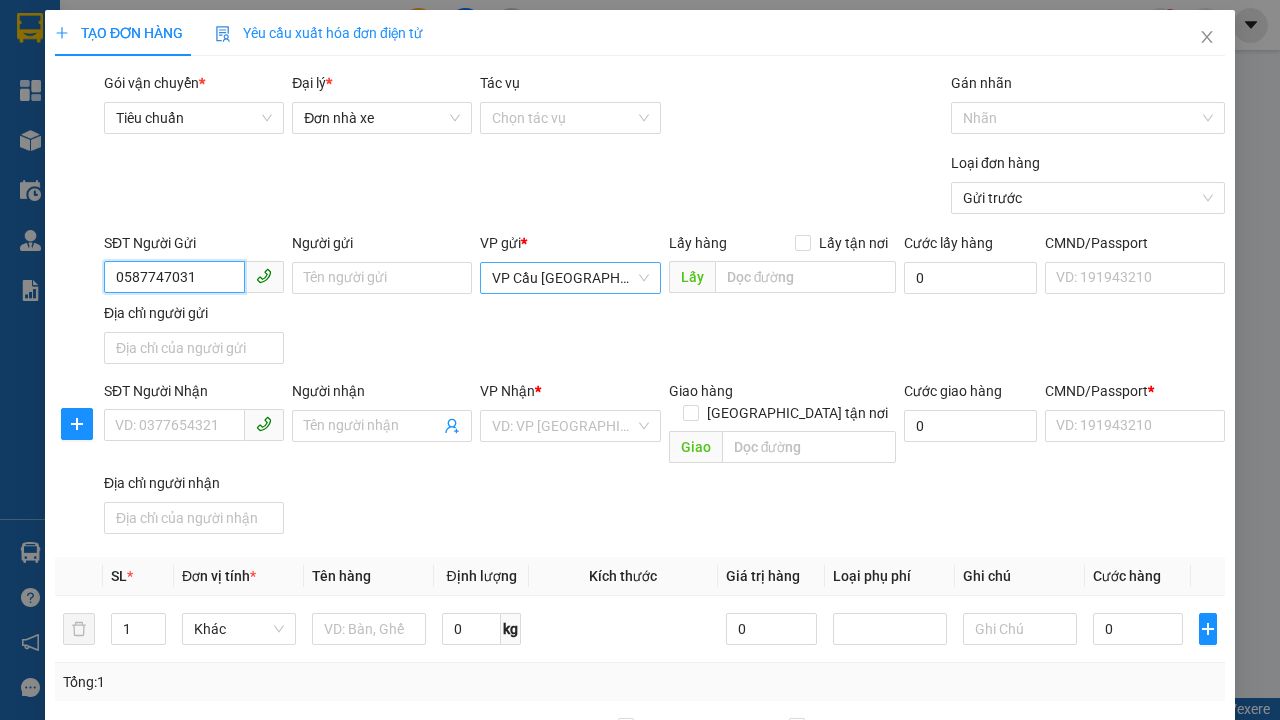 type on "0587747031" 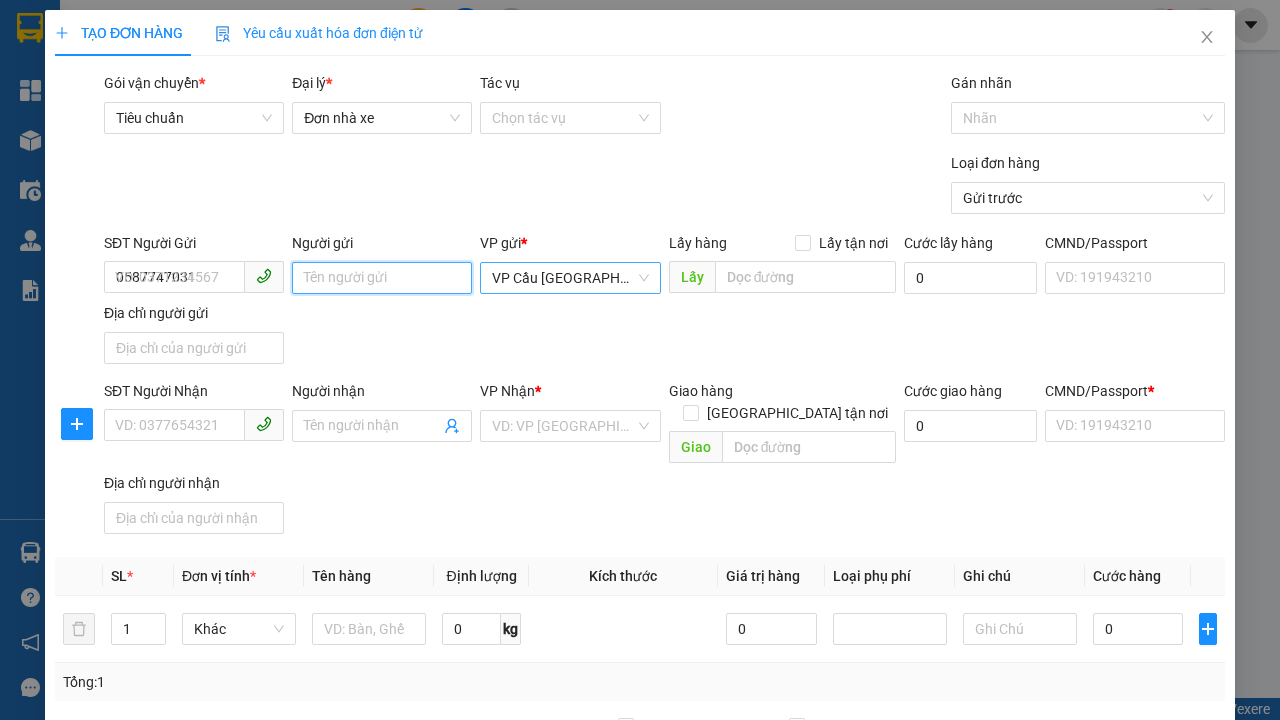 click on "Người gửi" at bounding box center (382, 278) 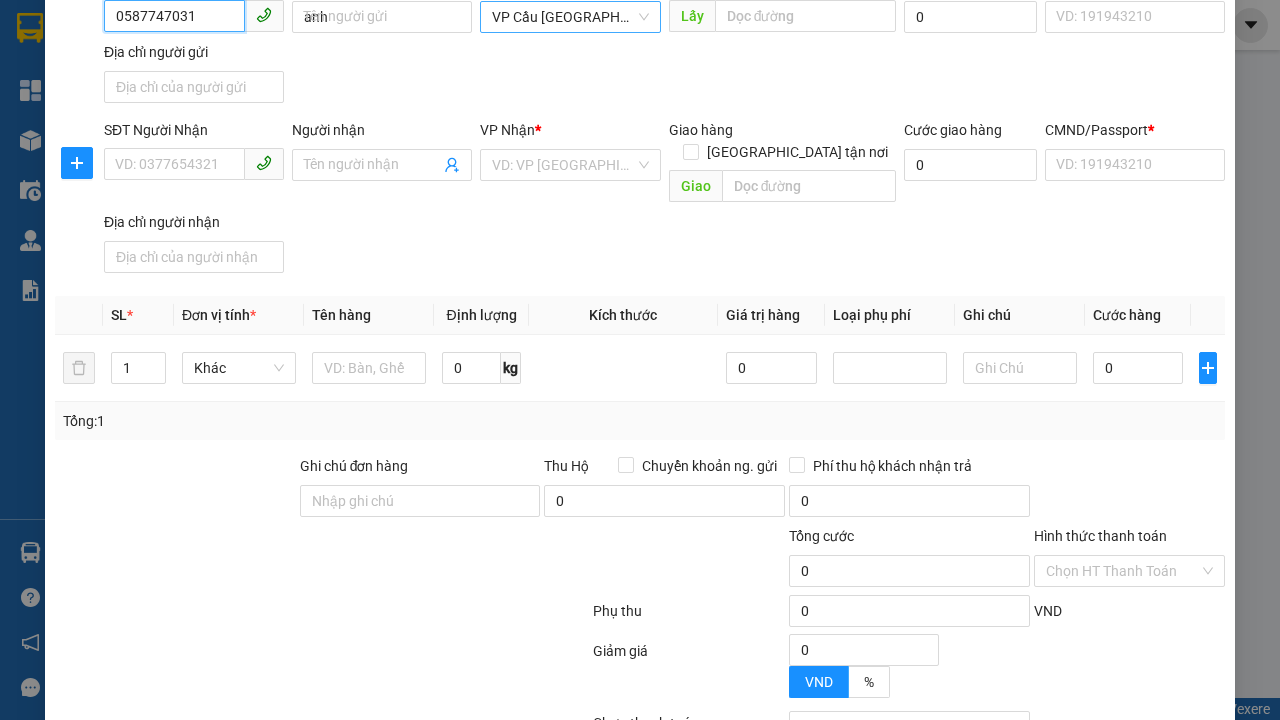 click on "VP Cầu [GEOGRAPHIC_DATA]" at bounding box center [570, 17] 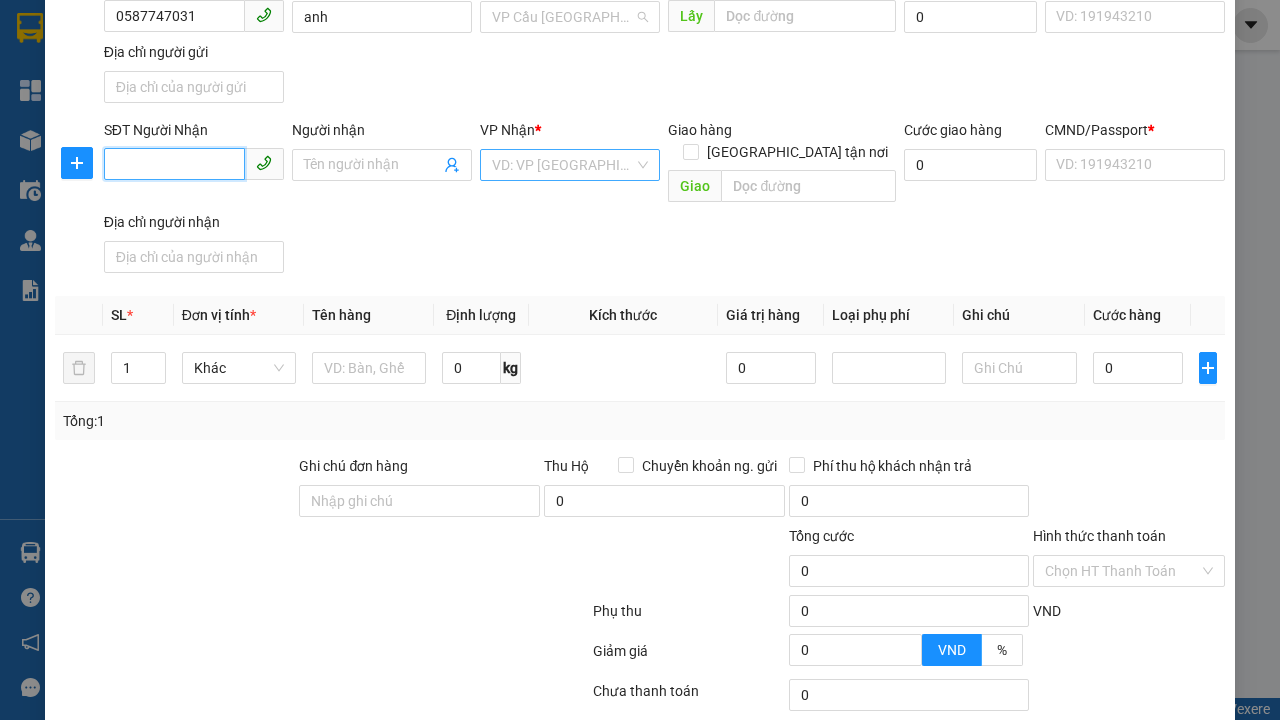click on "SĐT Người Nhận" at bounding box center (174, 164) 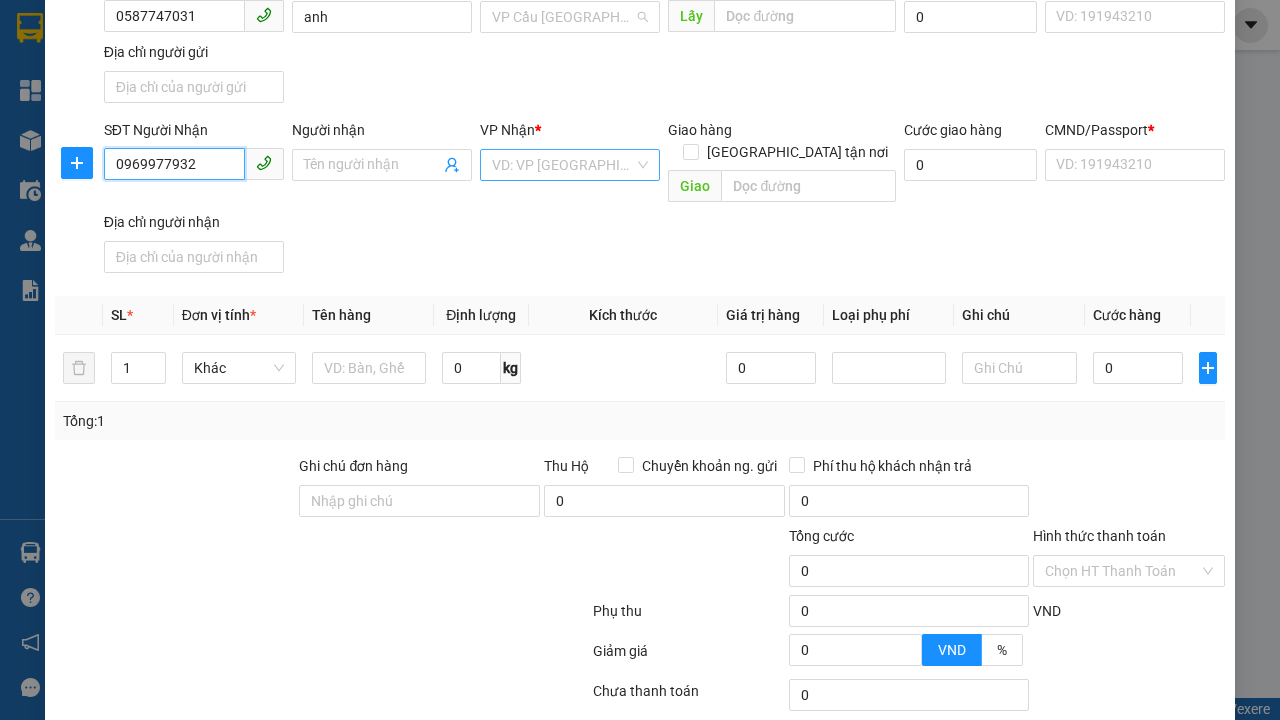 type on "0969977932" 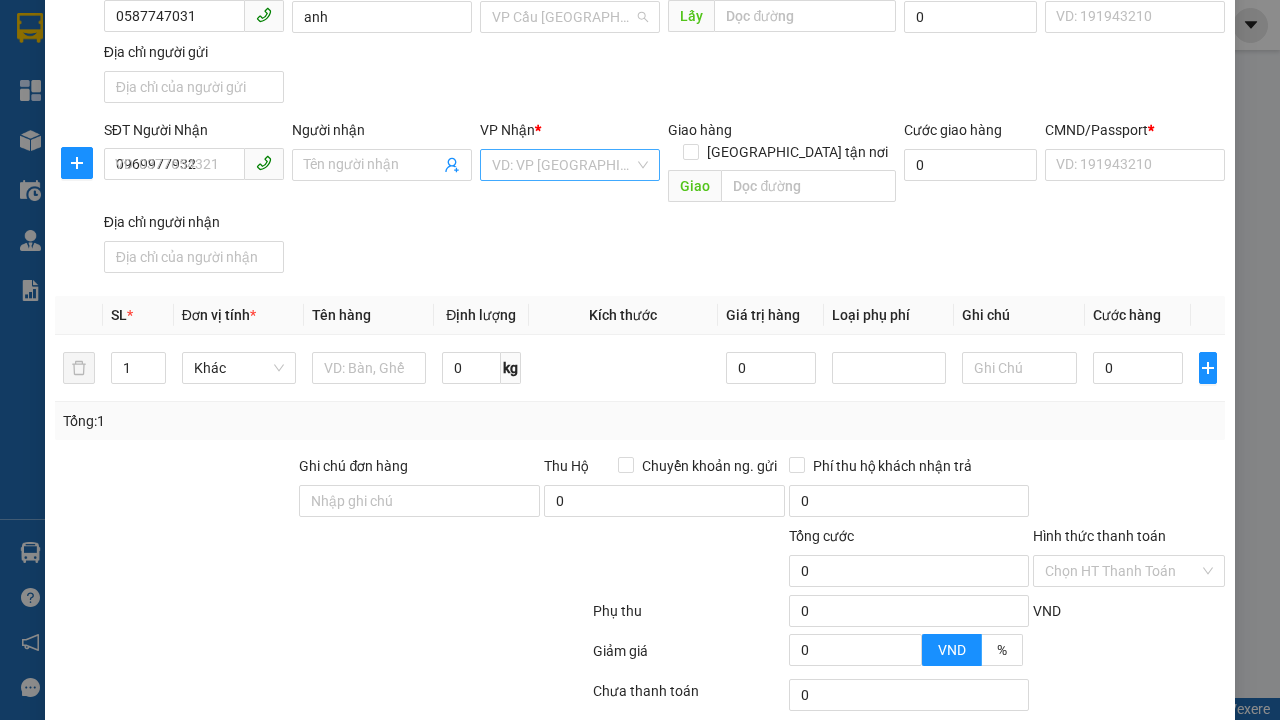 click on "Người nhận" at bounding box center (372, 165) 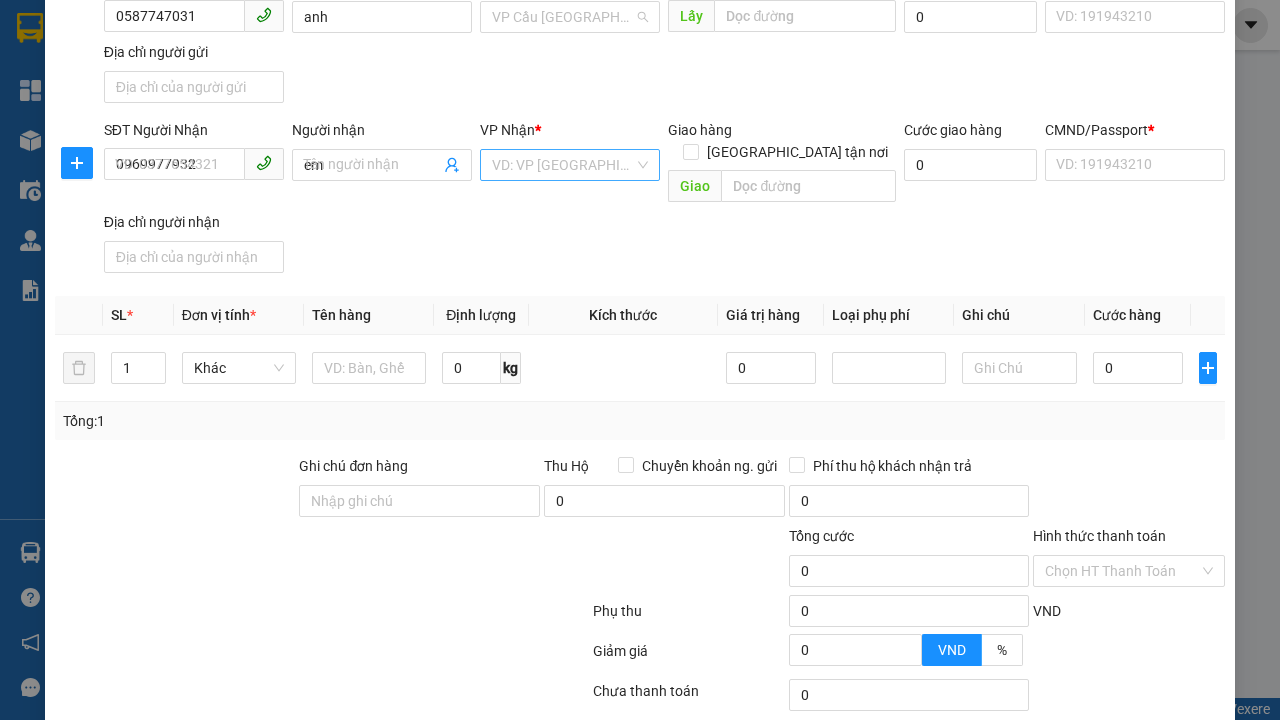 type on "em" 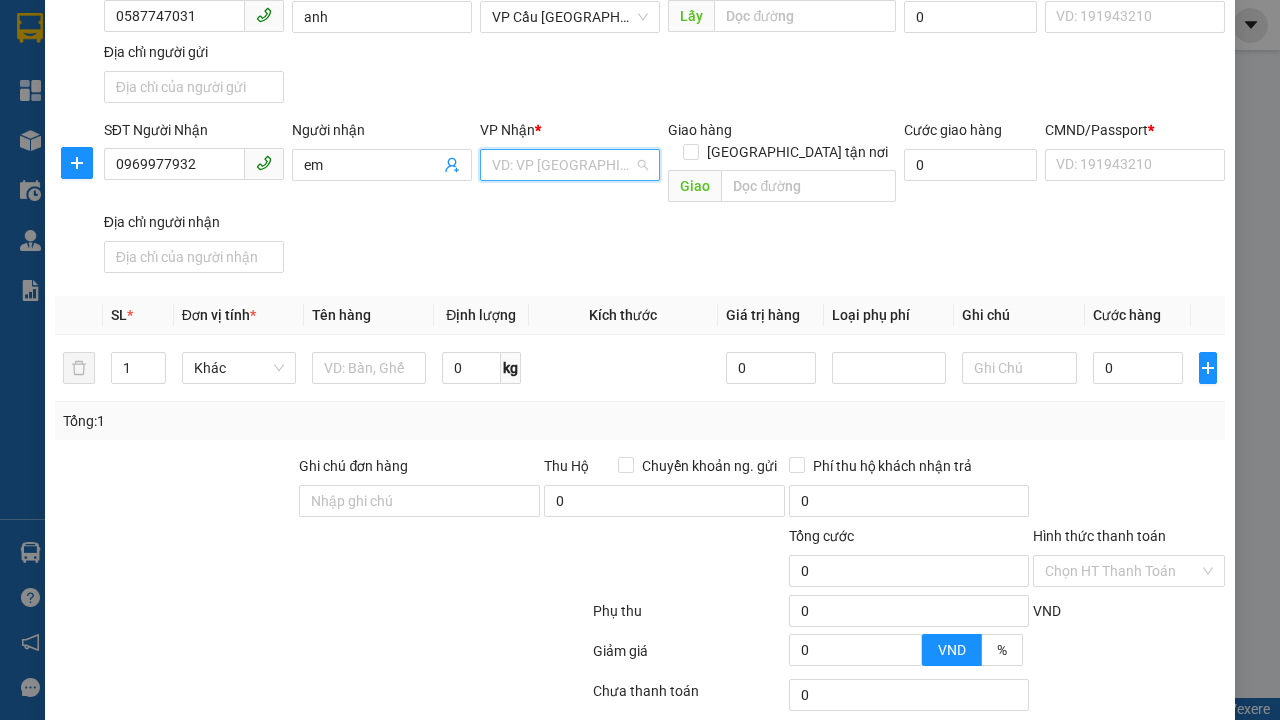 click on "VP Chợ Thị Nghè" at bounding box center [570, 397] 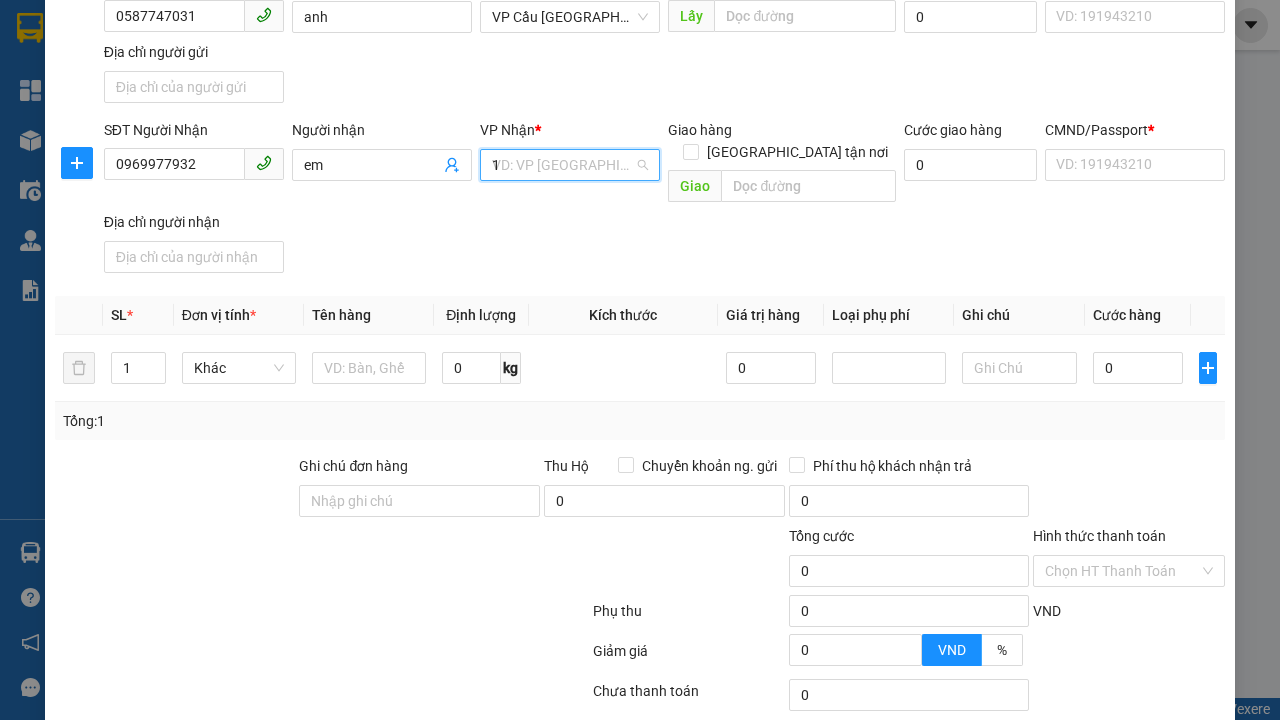 type on "1" 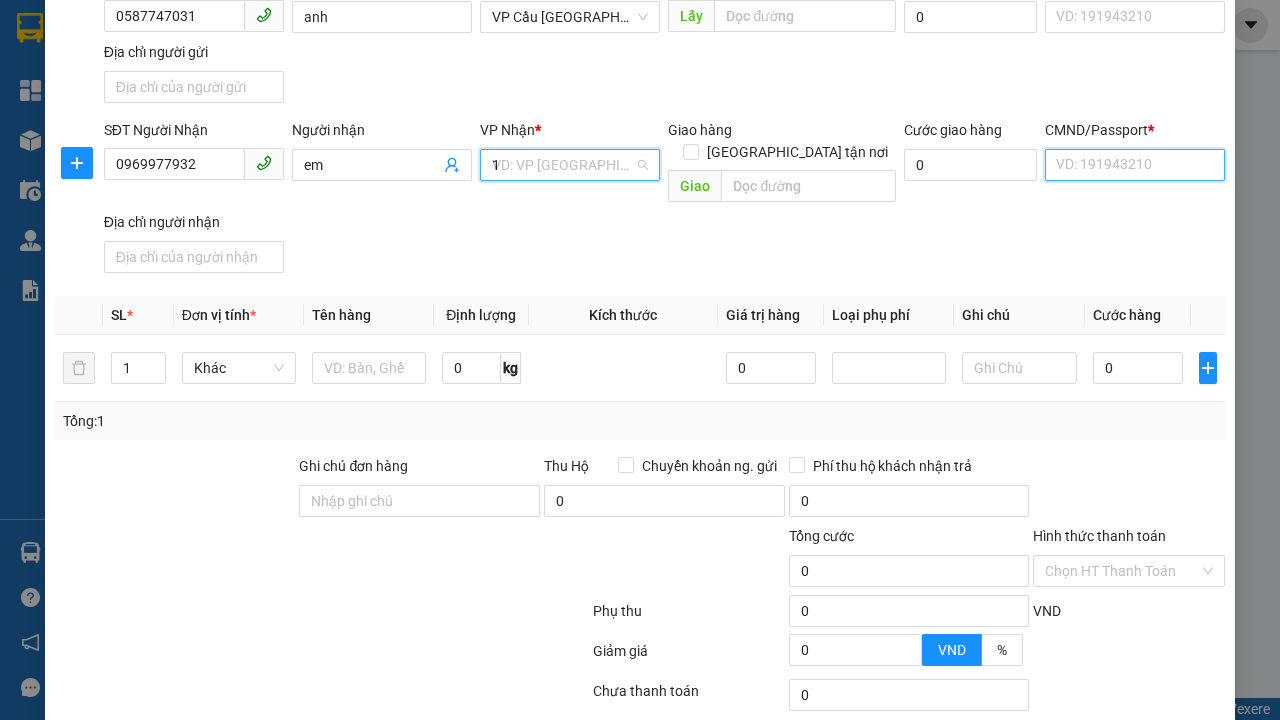 click on "CMND/Passport  *" at bounding box center (1135, 165) 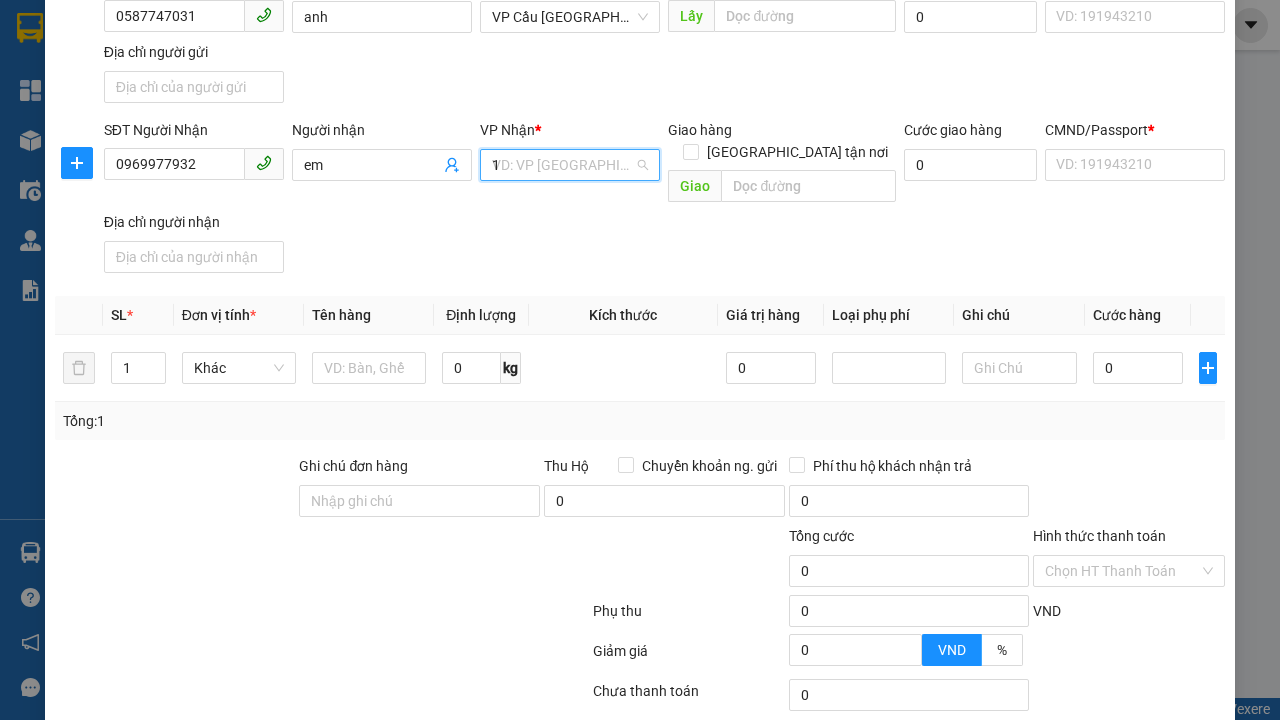 click on "SĐT Người Gửi 0587747031 Người gửi anh VP gửi  * VP Cầu [GEOGRAPHIC_DATA] Lấy hàng Lấy tận nơi Lấy Cước lấy hàng 0 CMND/Passport VD: [PASSPORT] Địa chỉ người gửi" at bounding box center (664, 41) 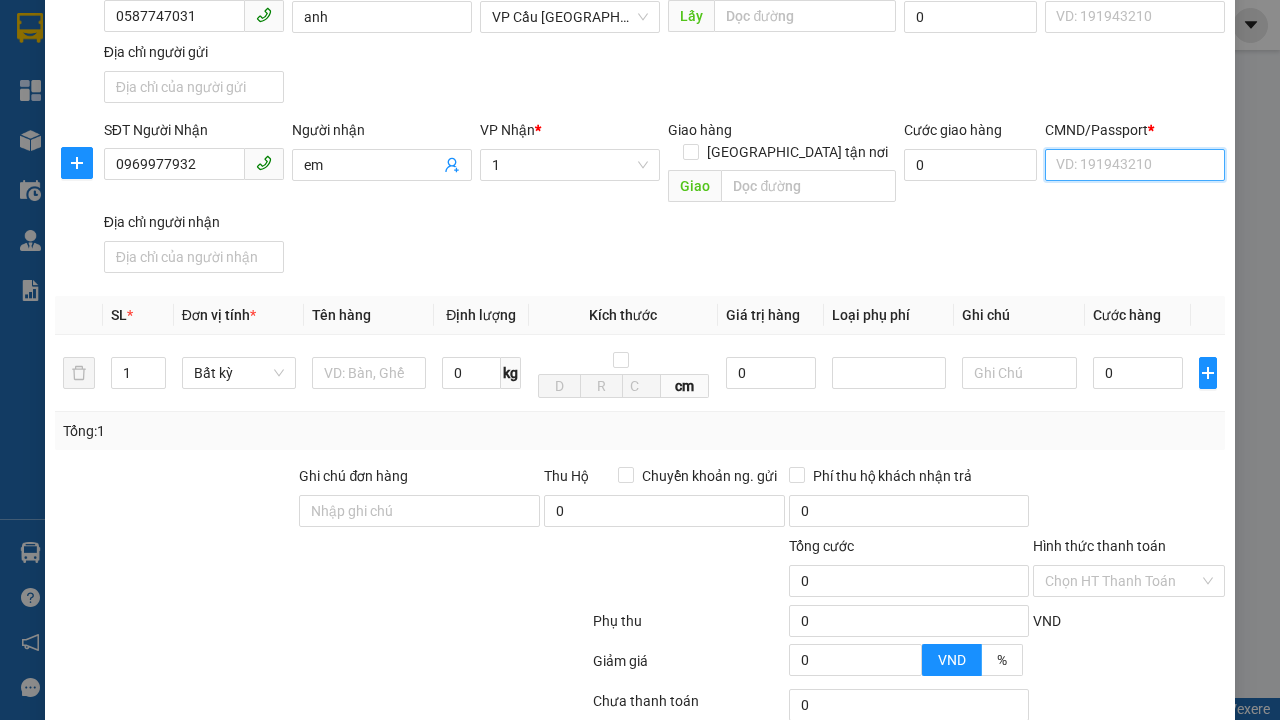 click on "CMND/Passport  *" at bounding box center [1135, 165] 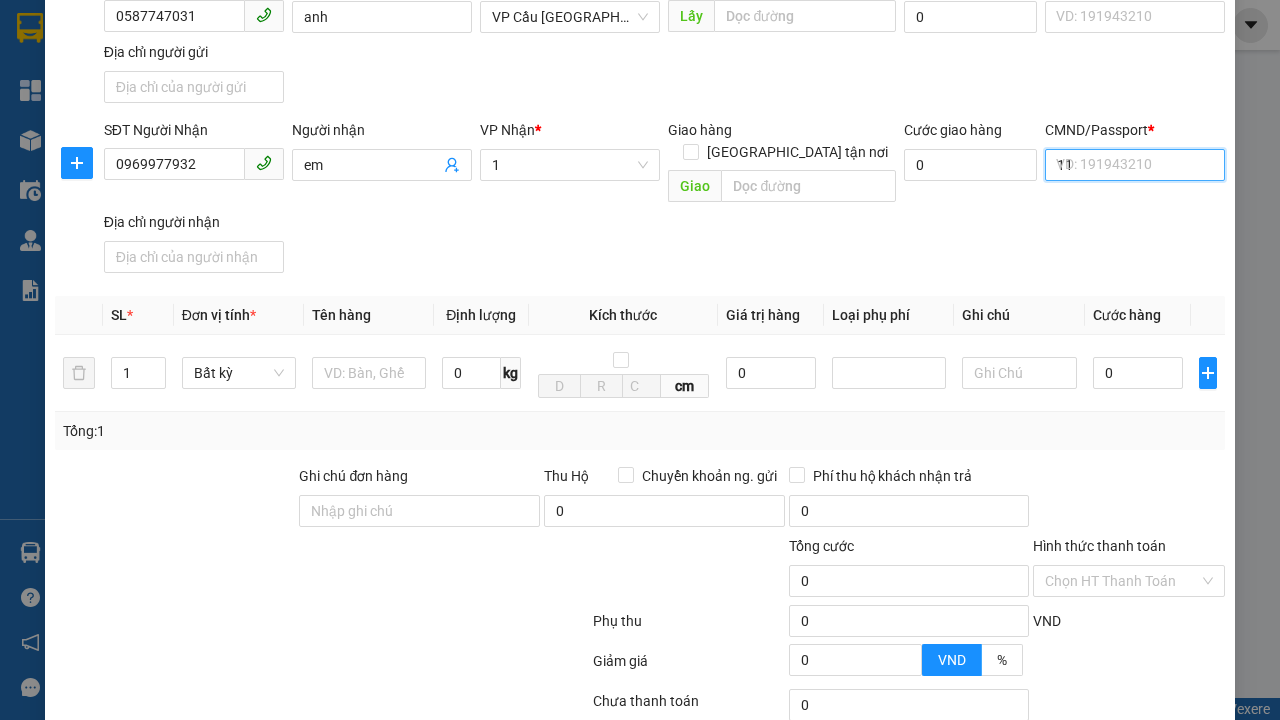 scroll, scrollTop: 232, scrollLeft: 0, axis: vertical 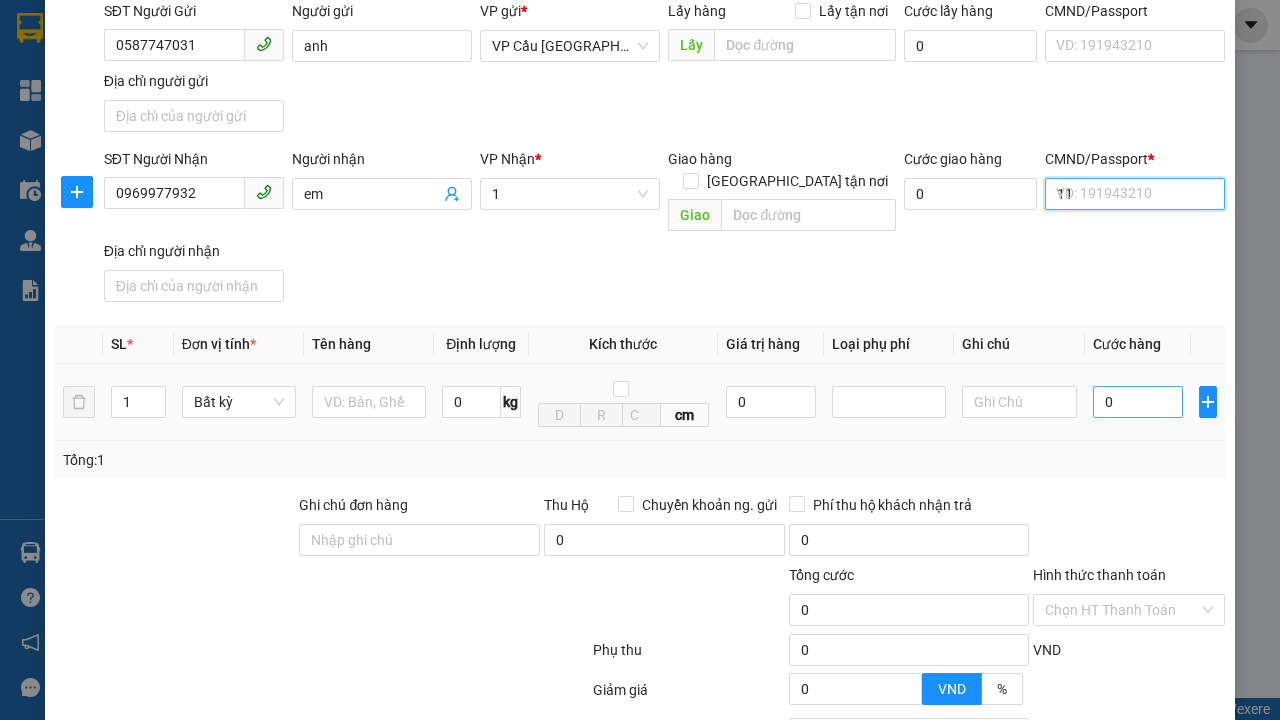 type on "11" 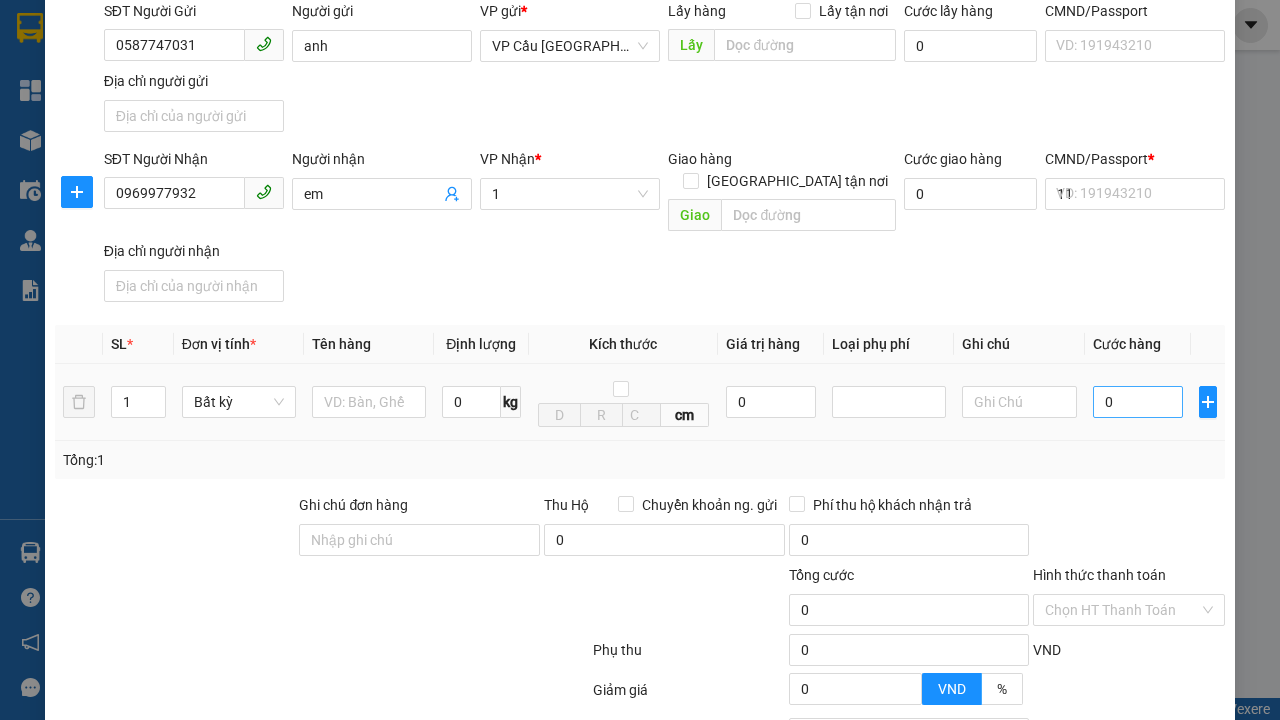 click on "SĐT Người Nhận 0969977932 Người nhận em VP Nhận  * 1 Giao hàng [GEOGRAPHIC_DATA] tận nơi Giao Cước giao hàng 0 CMND/Passport  * 11 VD: [PASSPORT] Địa chỉ người nhận" at bounding box center (664, 229) 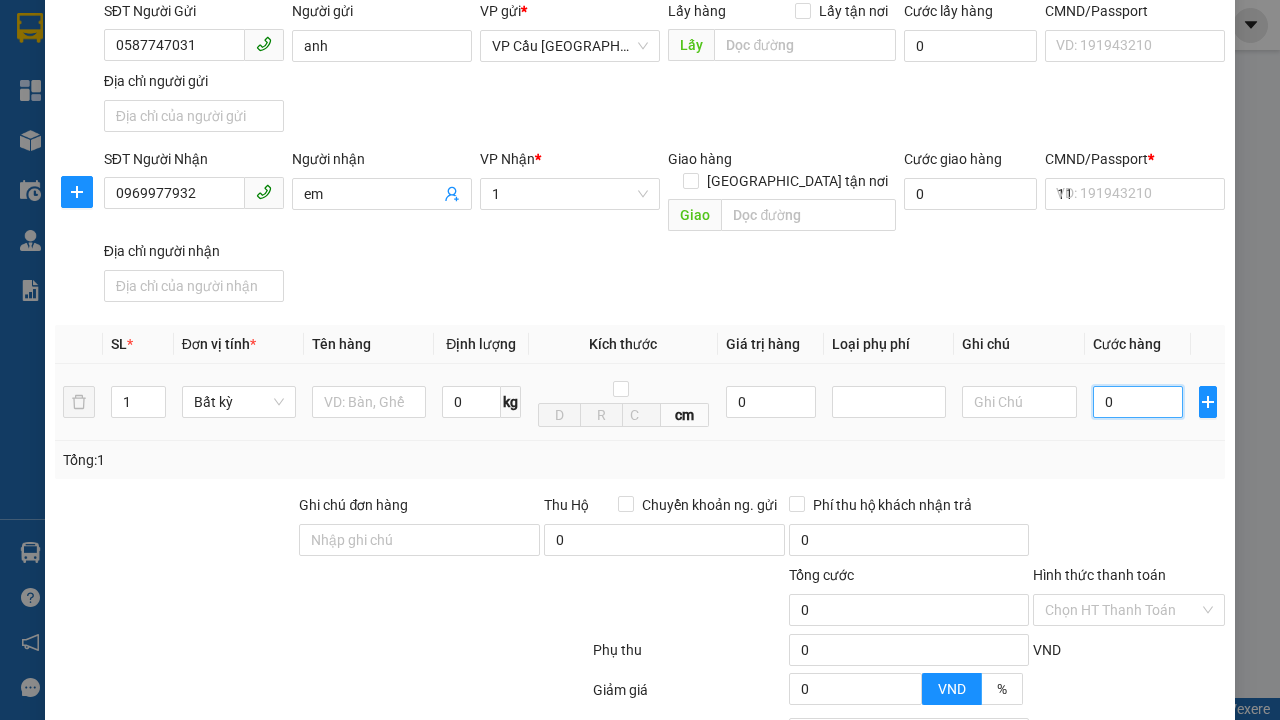 click on "0" at bounding box center [1138, 402] 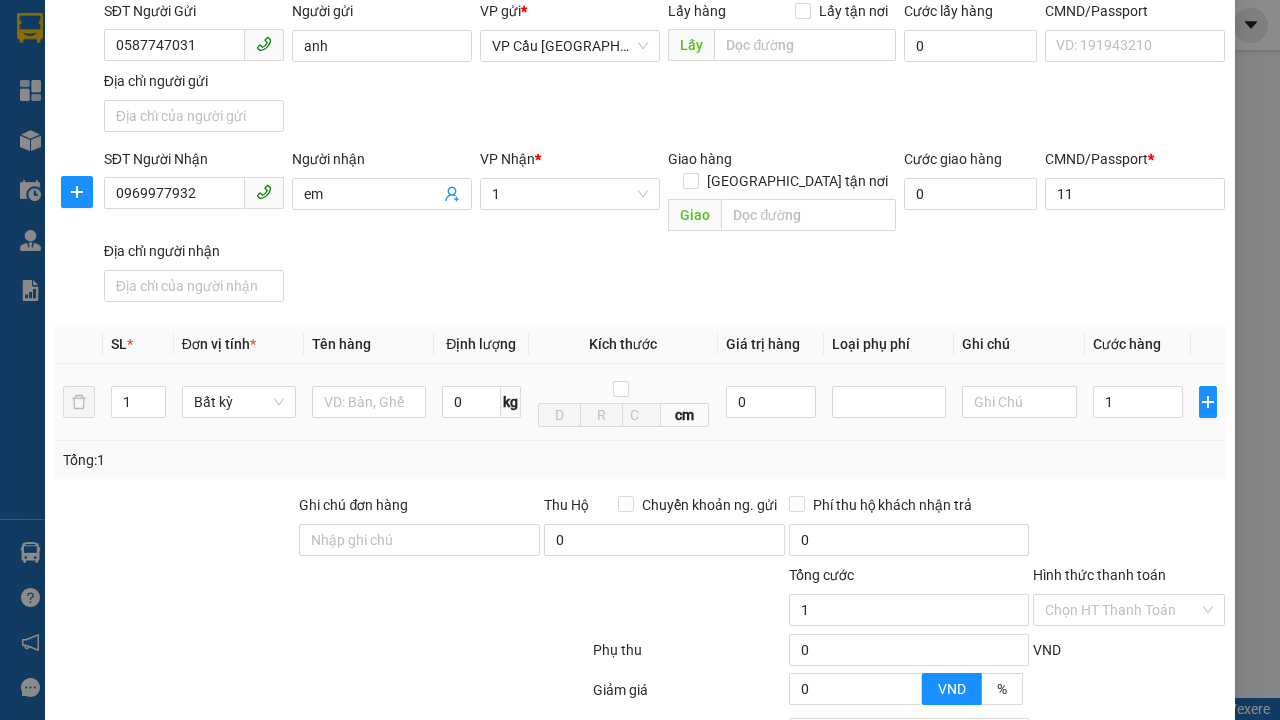 click on "Ghi chú" at bounding box center (1019, 344) 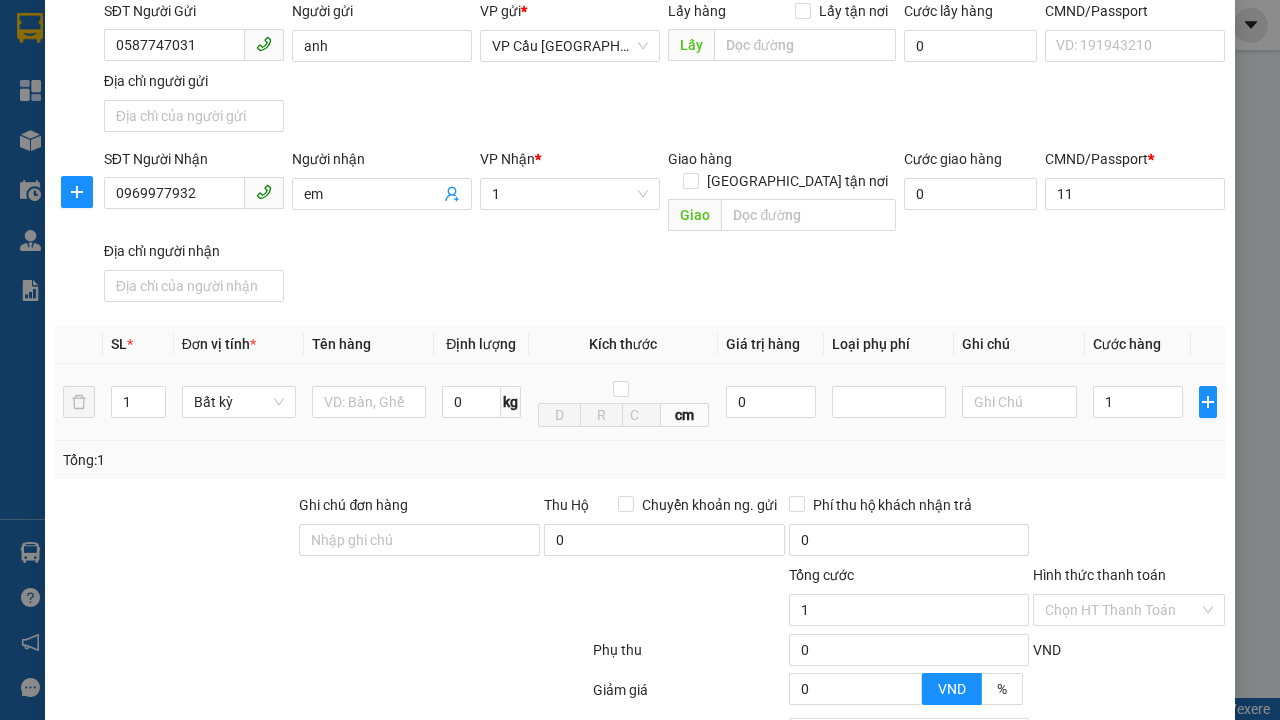type on "1.000" 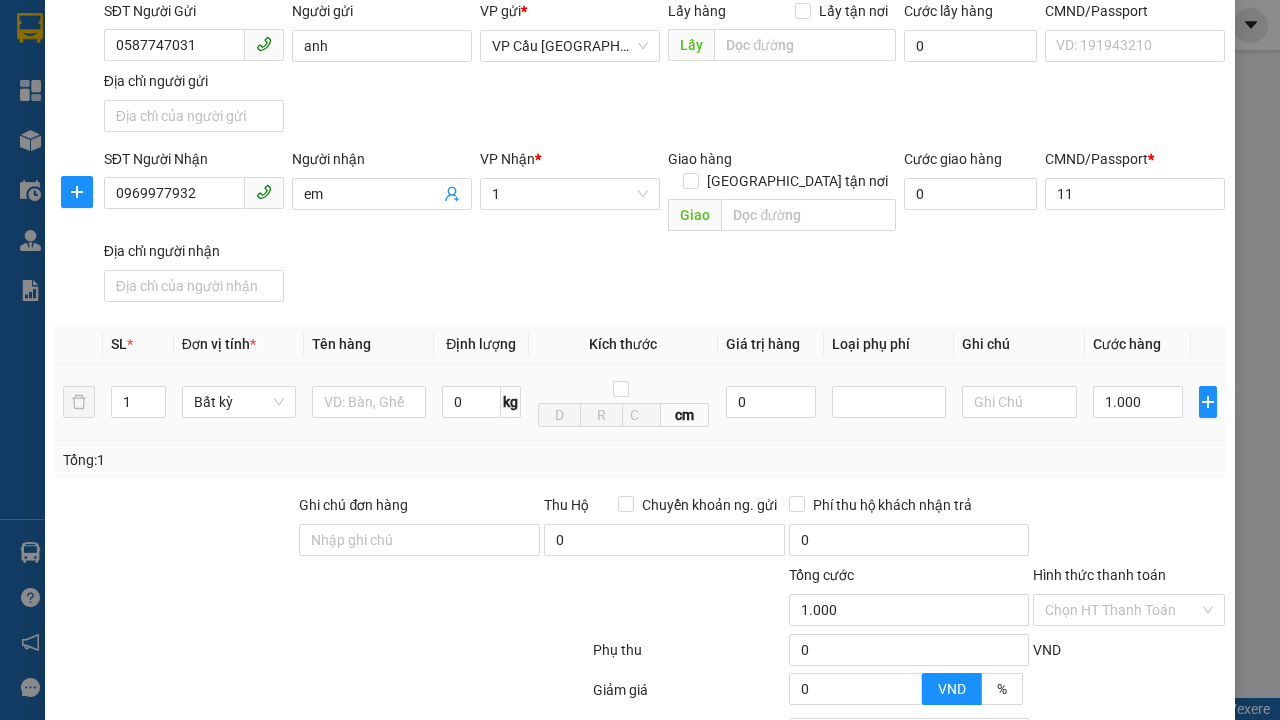 type on "300" 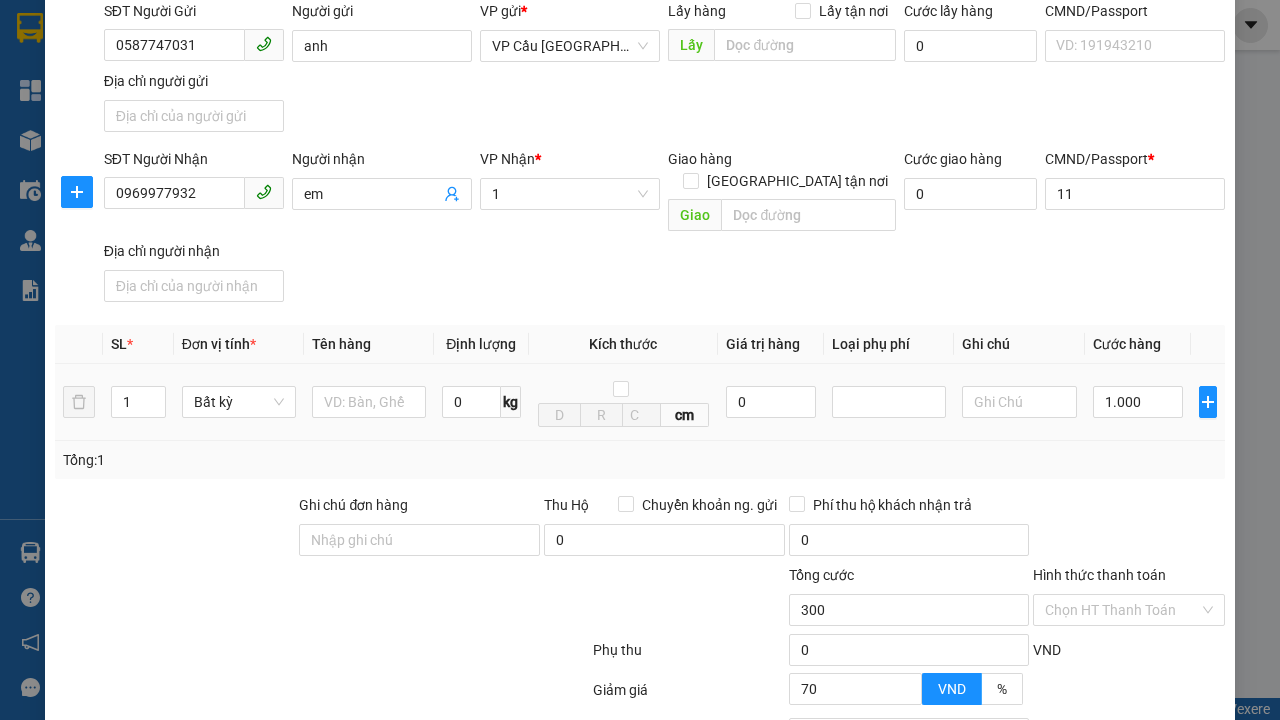 click on "[PERSON_NAME]" at bounding box center (1027, 847) 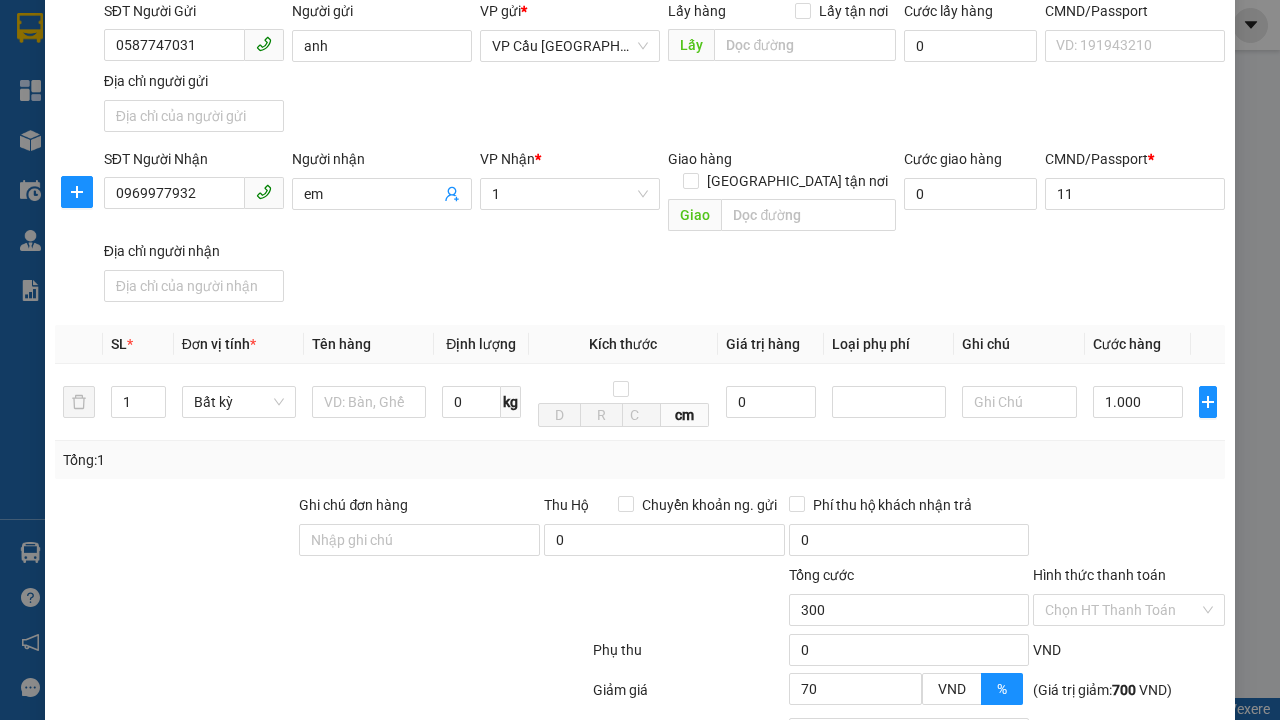 scroll, scrollTop: 0, scrollLeft: 0, axis: both 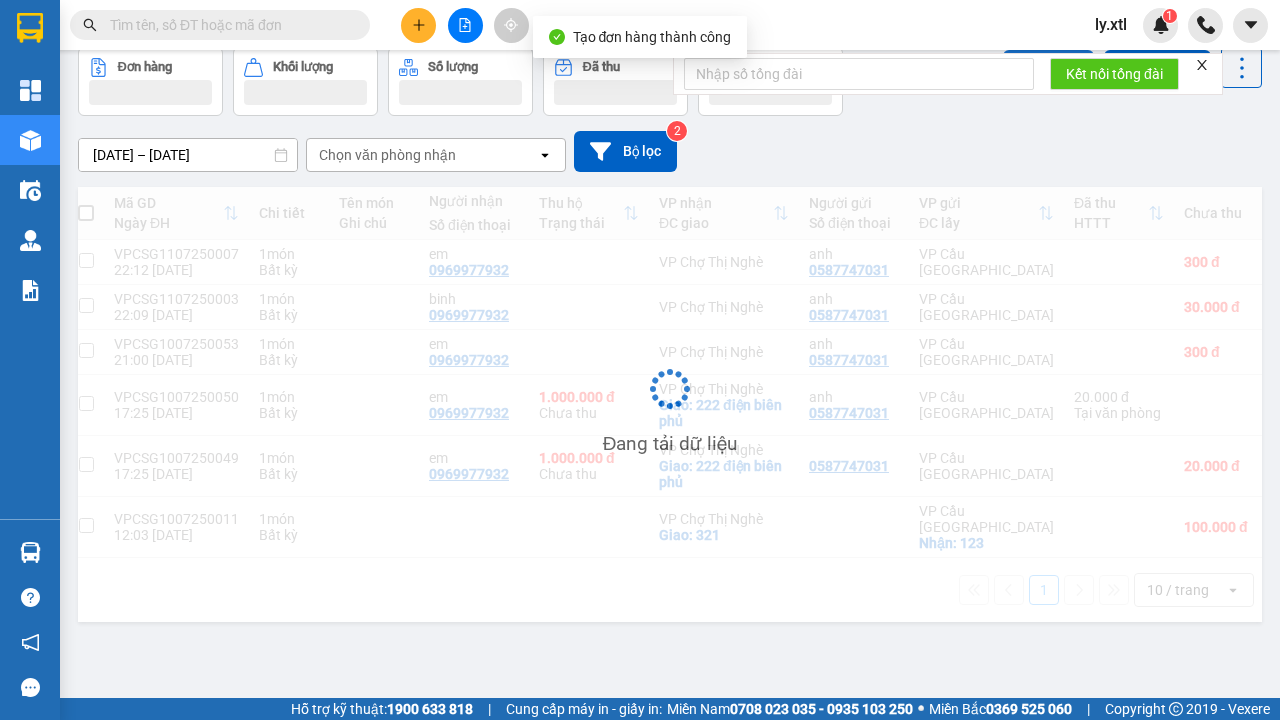 click at bounding box center [86, 260] 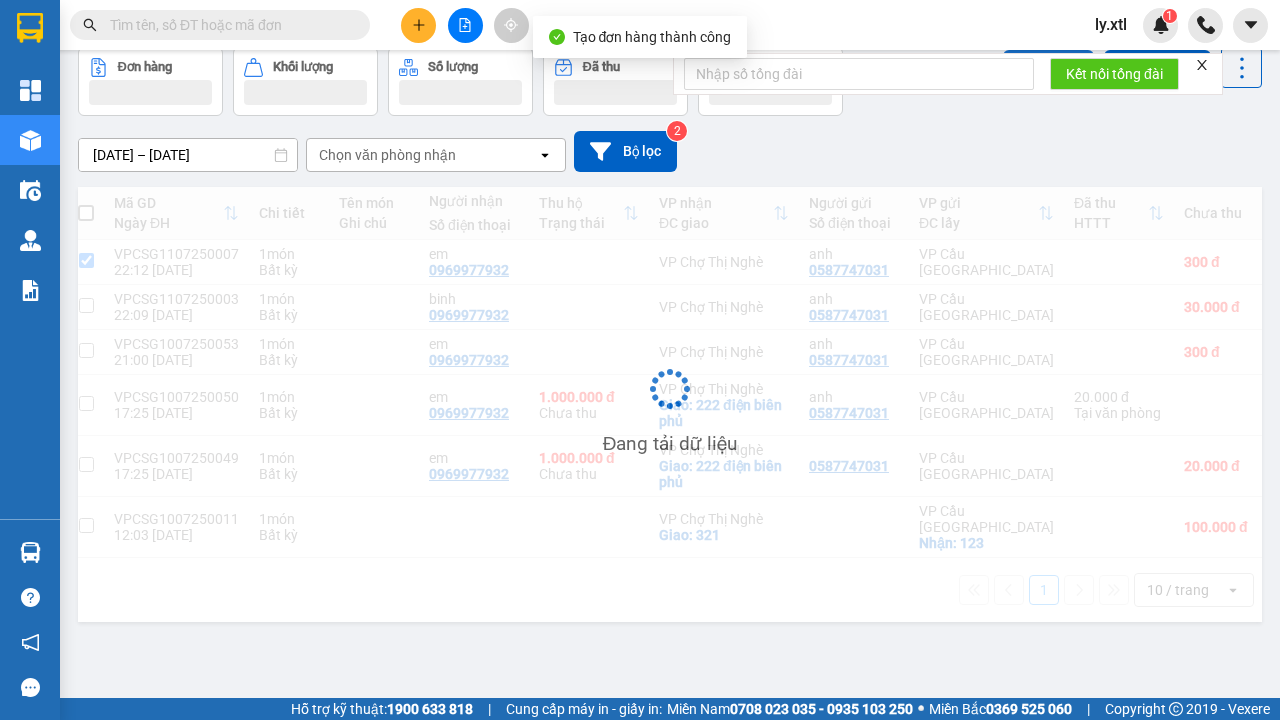 checkbox on "true" 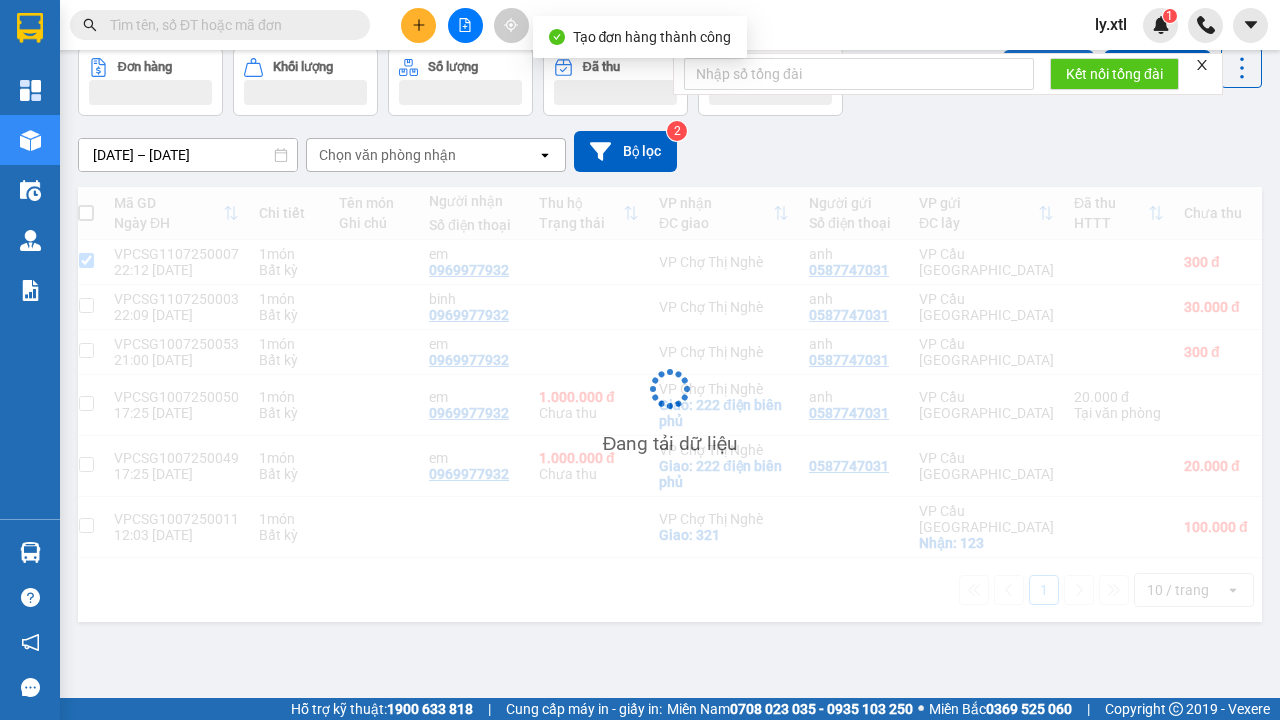 click on "Lên hàng" at bounding box center (1048, 68) 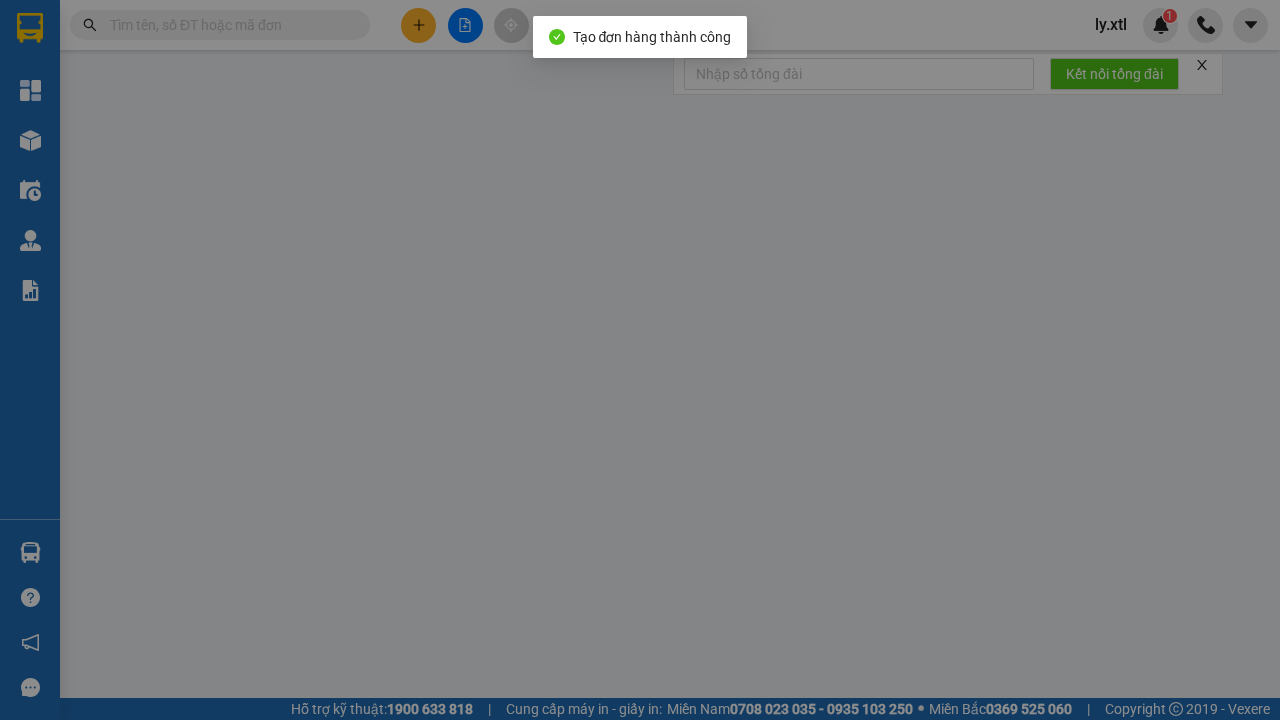 scroll, scrollTop: 0, scrollLeft: 0, axis: both 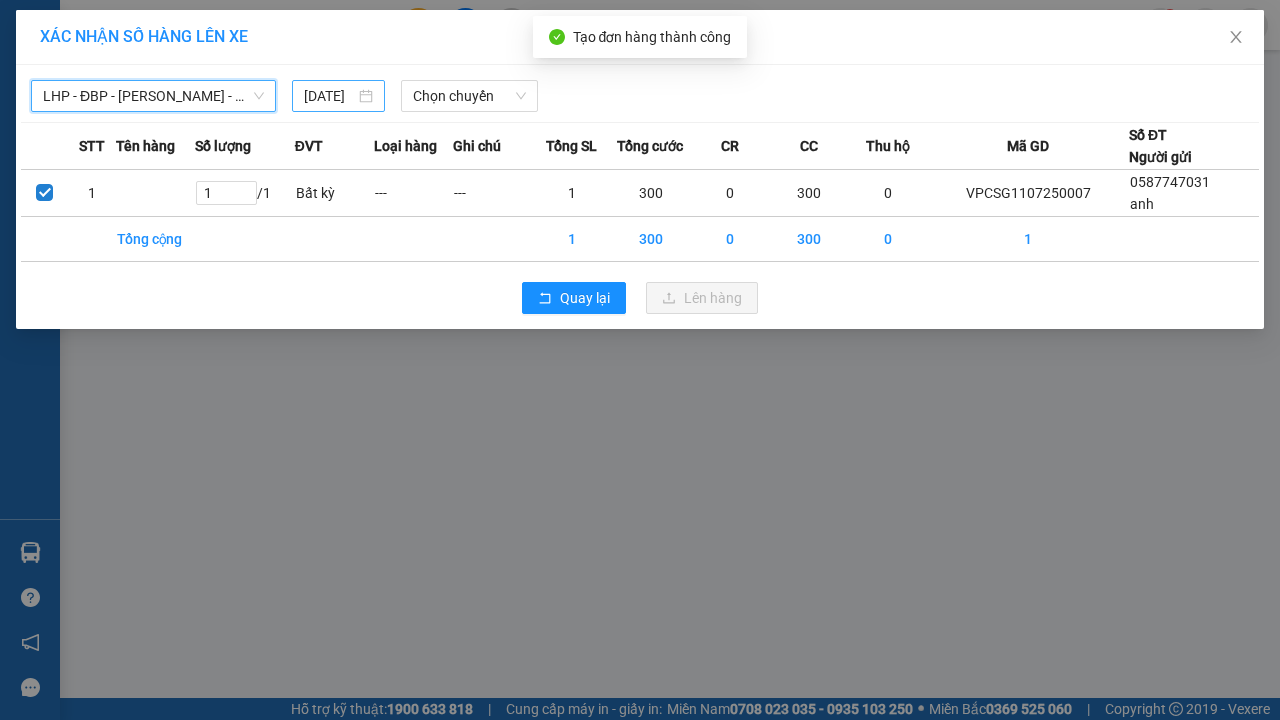 click on "[DATE]" at bounding box center (329, 96) 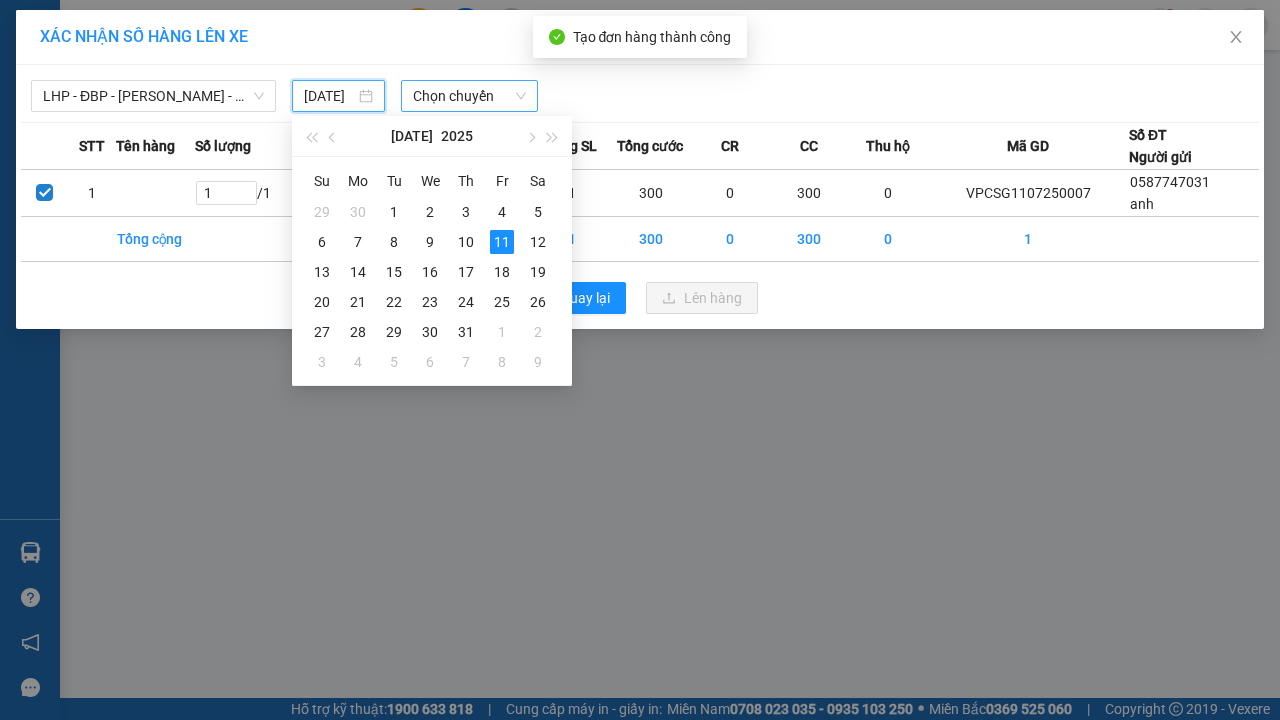 click on "11" at bounding box center [502, 242] 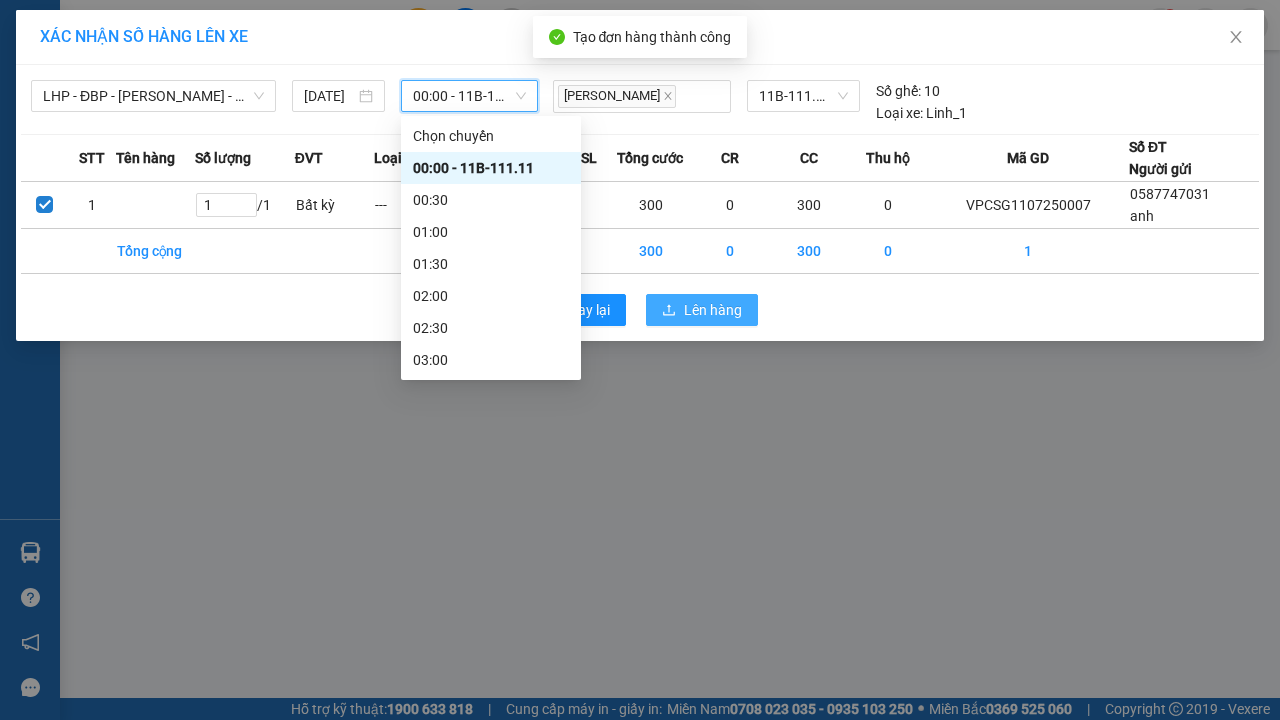 click on "Lên hàng" at bounding box center [713, 310] 